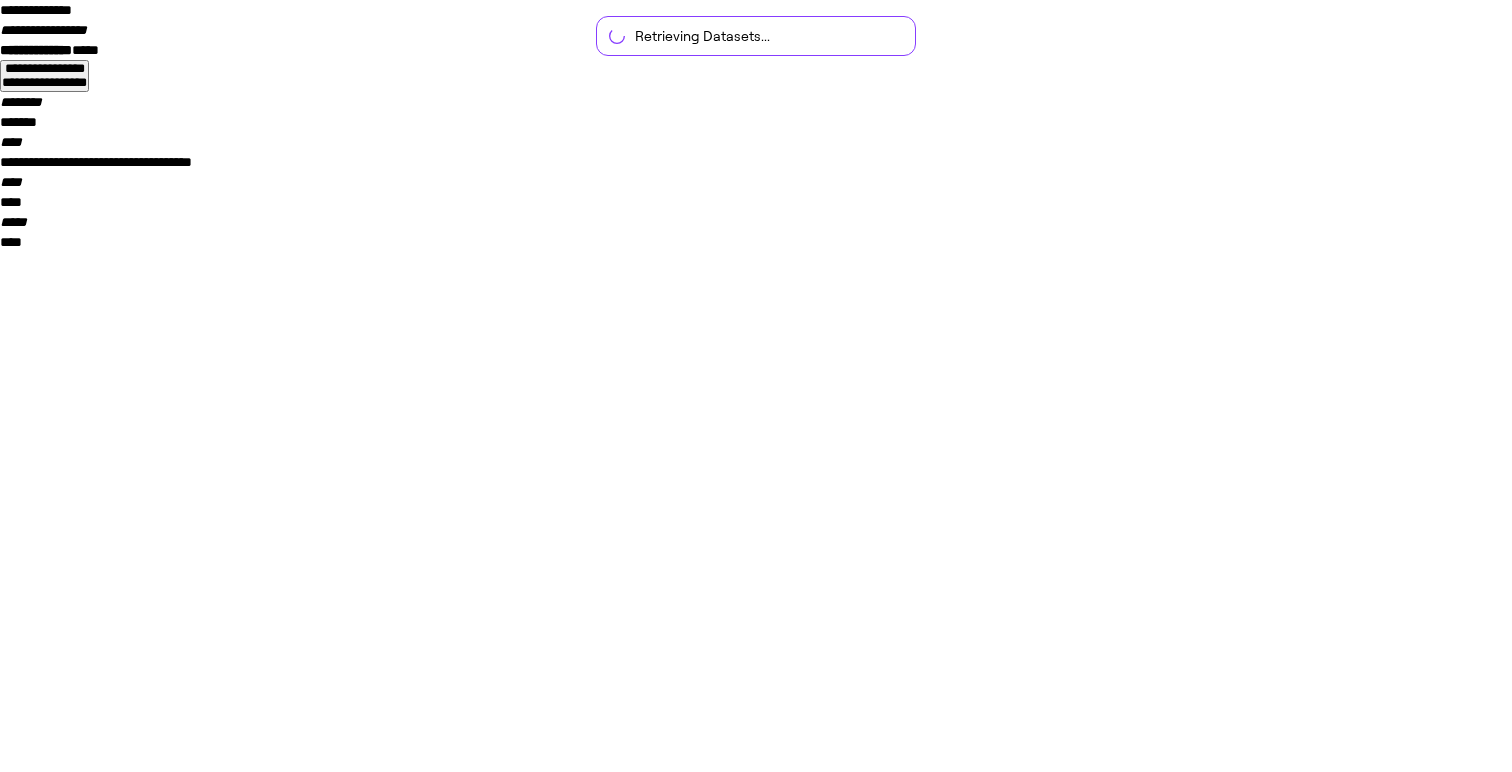 scroll, scrollTop: 0, scrollLeft: 0, axis: both 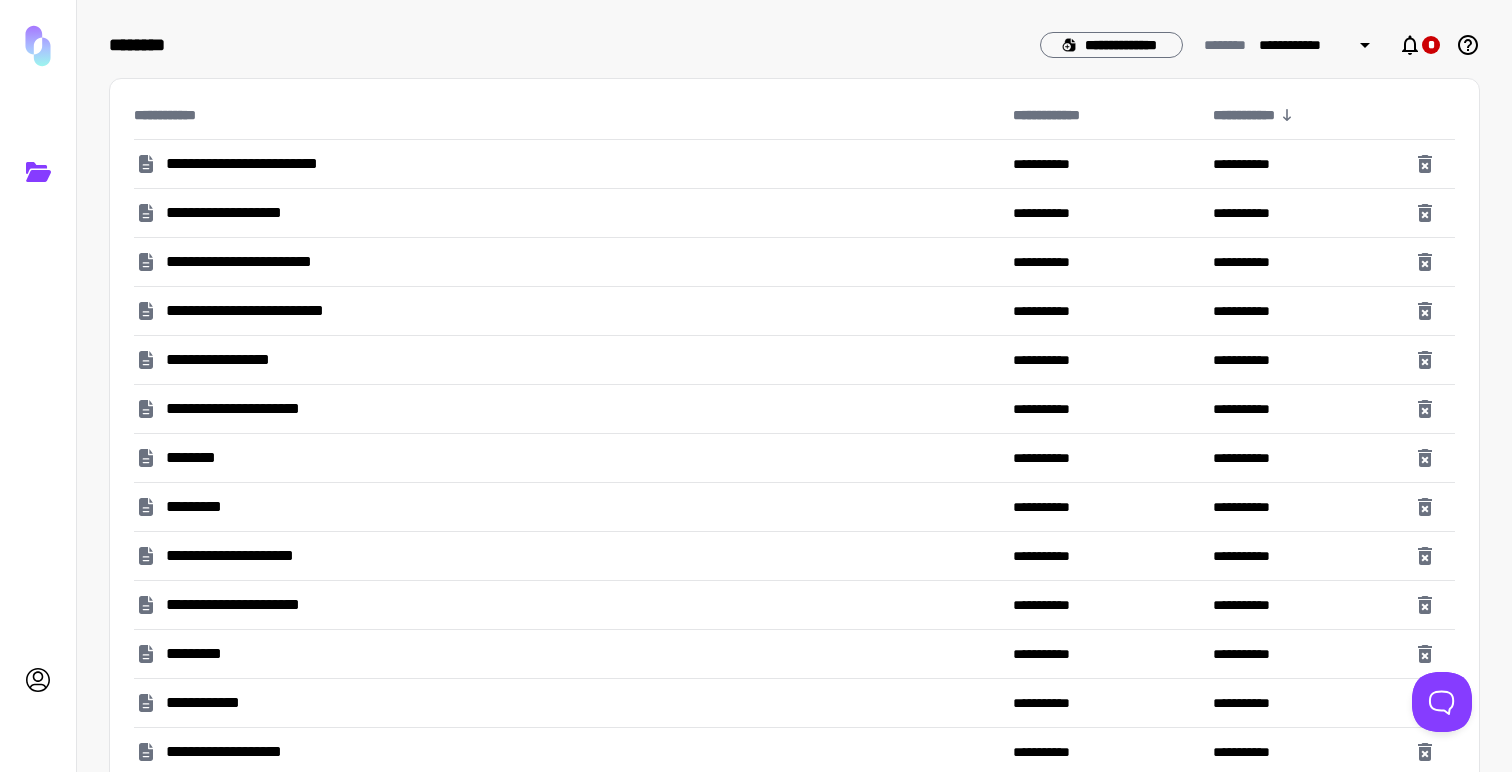 click on "**********" at bounding box center (274, 164) 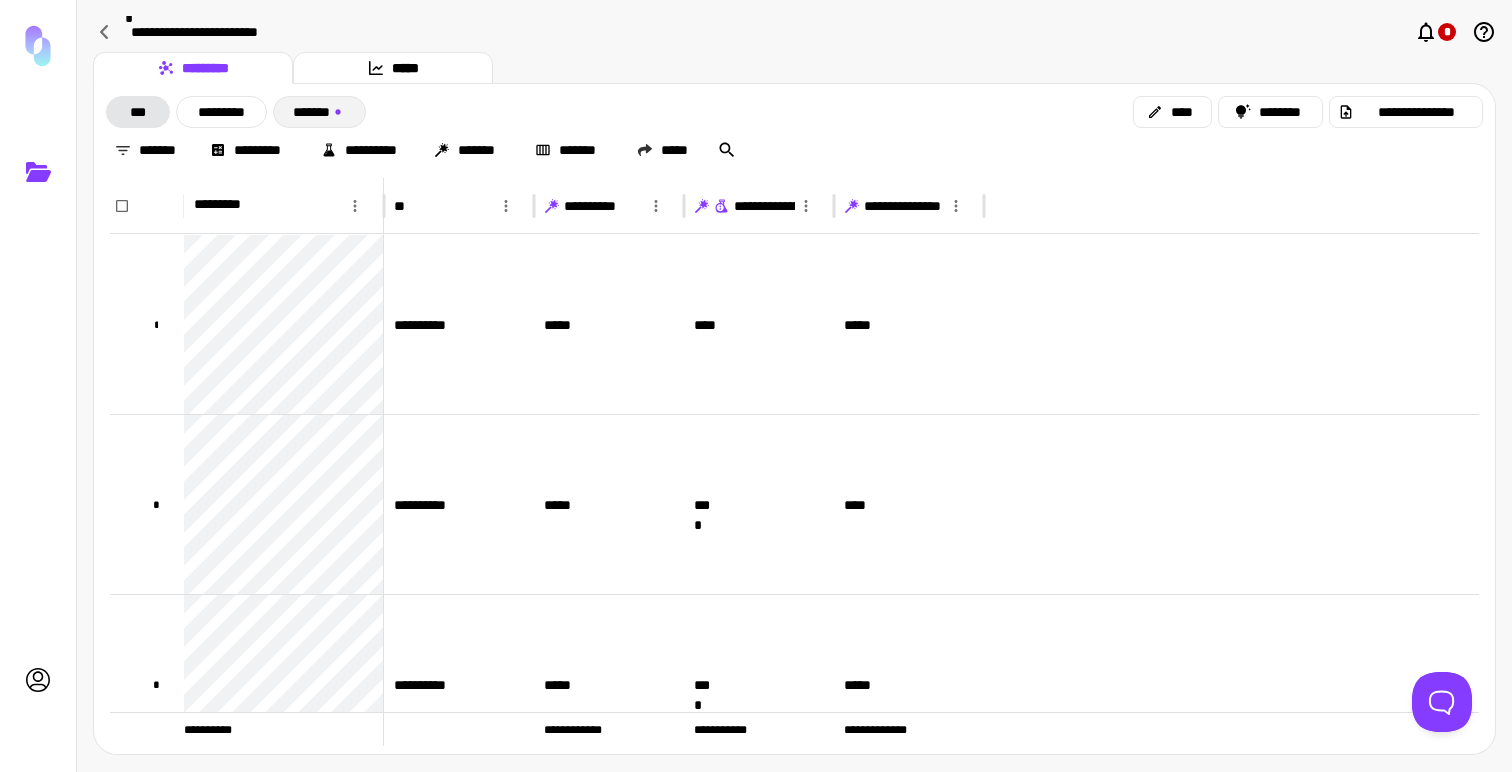click on "*******" at bounding box center (319, 112) 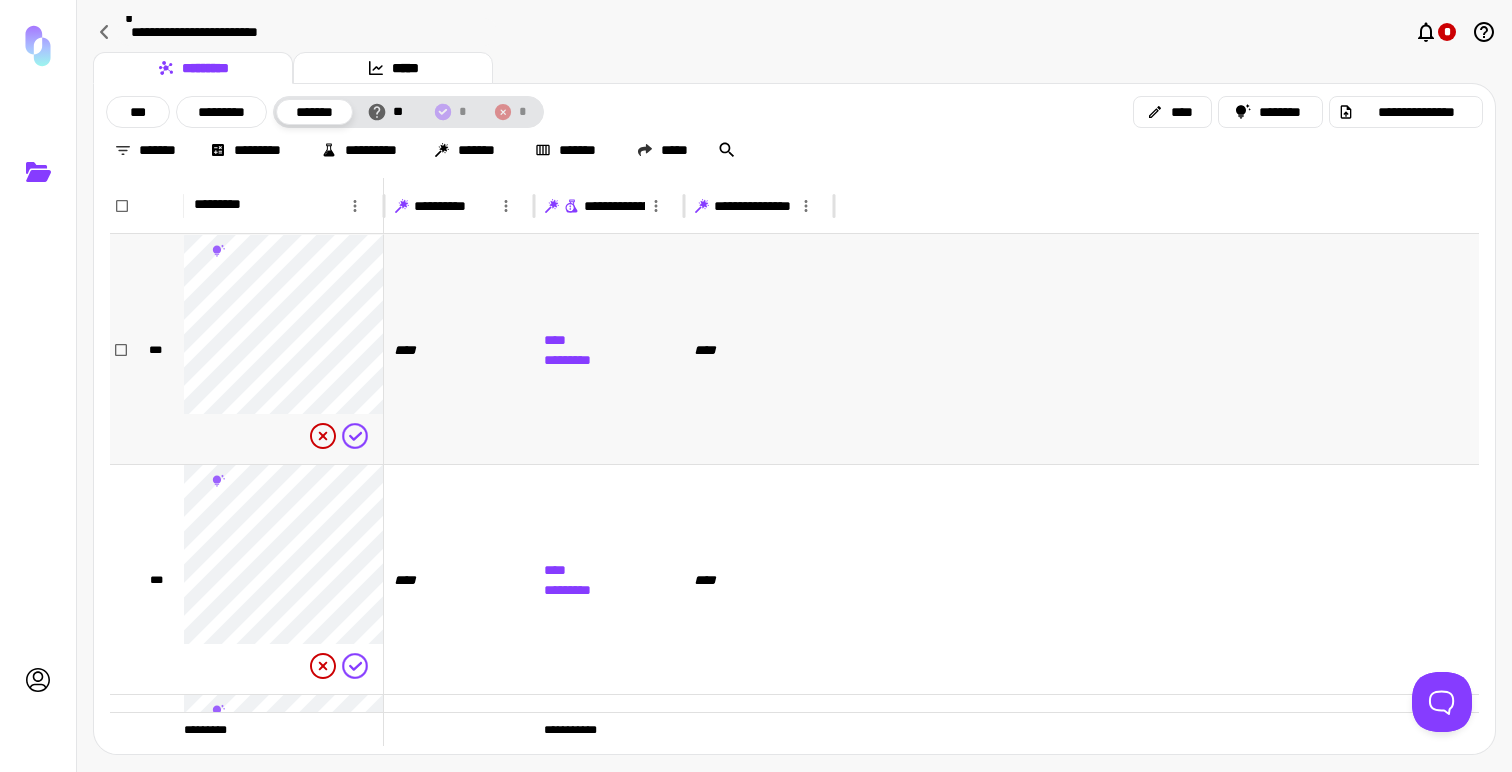 scroll, scrollTop: 989, scrollLeft: 0, axis: vertical 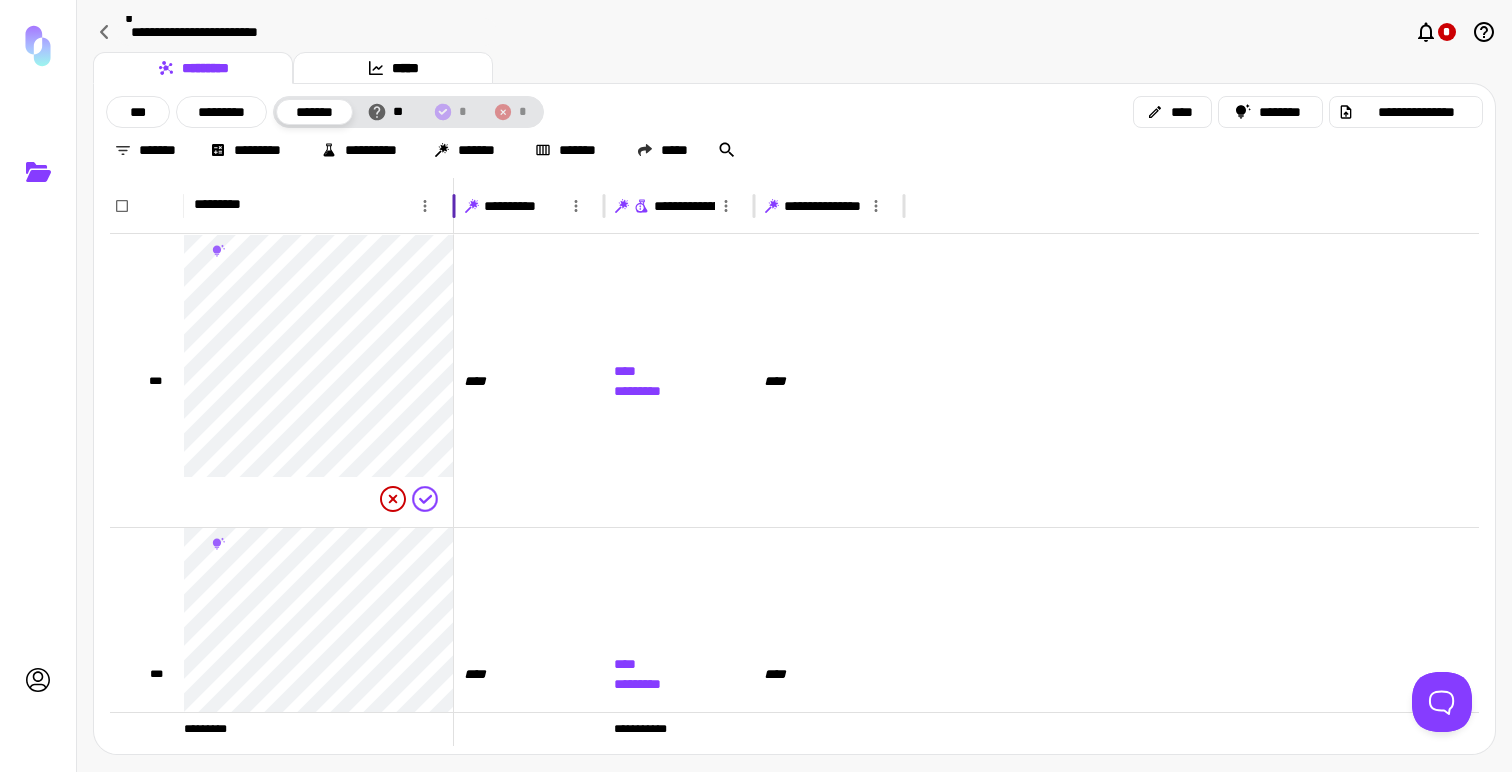 drag, startPoint x: 383, startPoint y: 189, endPoint x: 670, endPoint y: 194, distance: 287.04355 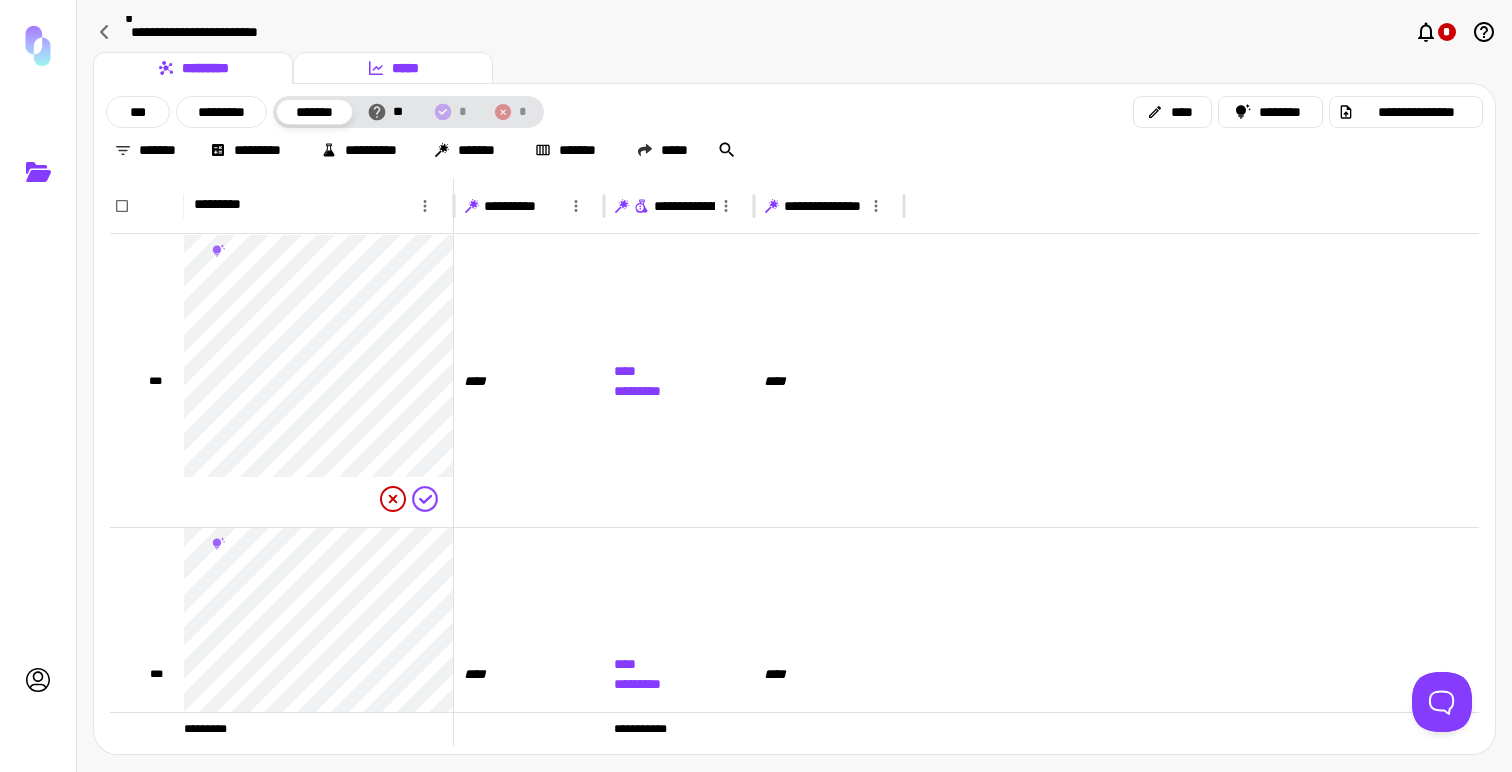 click on "*****" at bounding box center (393, 68) 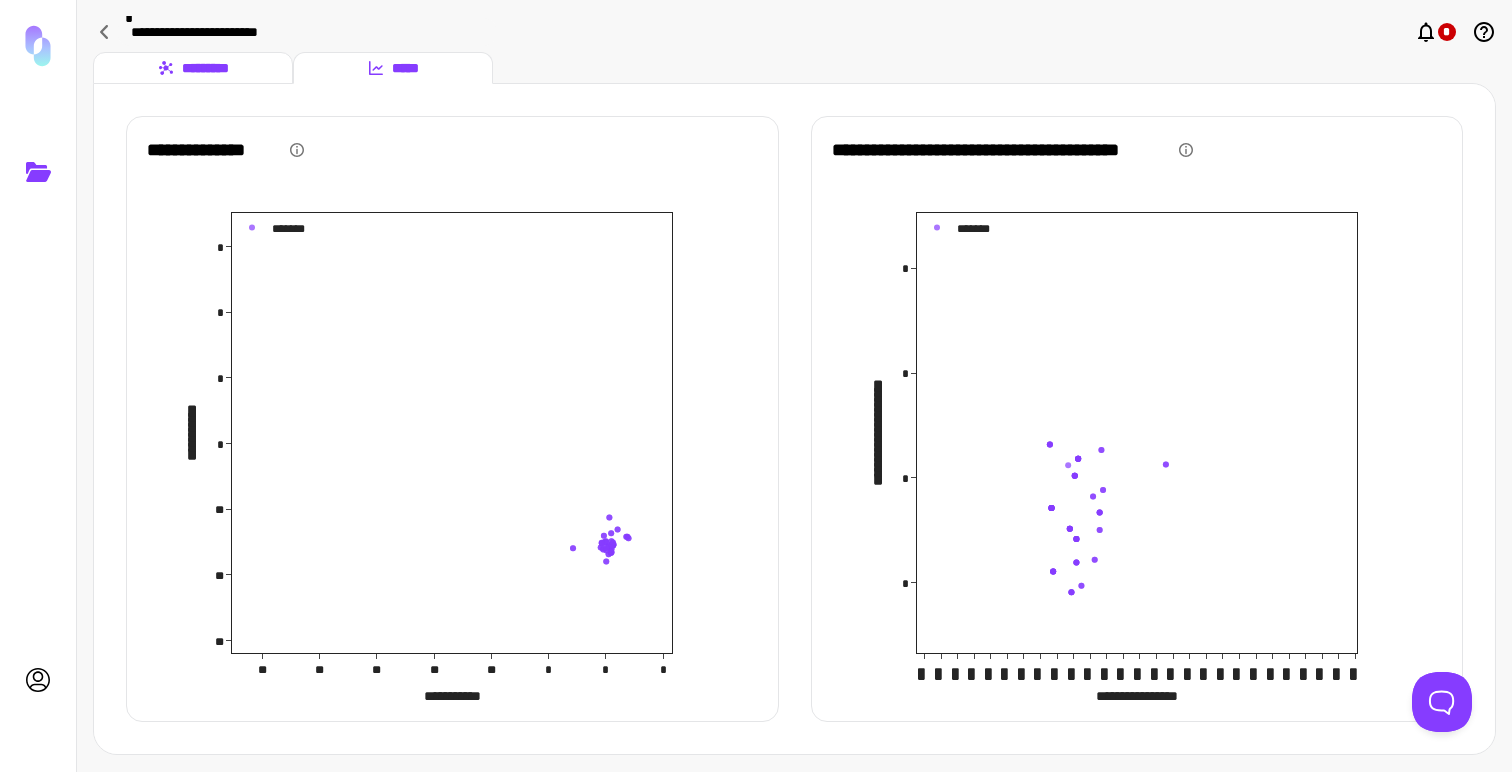 click on "*********" at bounding box center [193, 68] 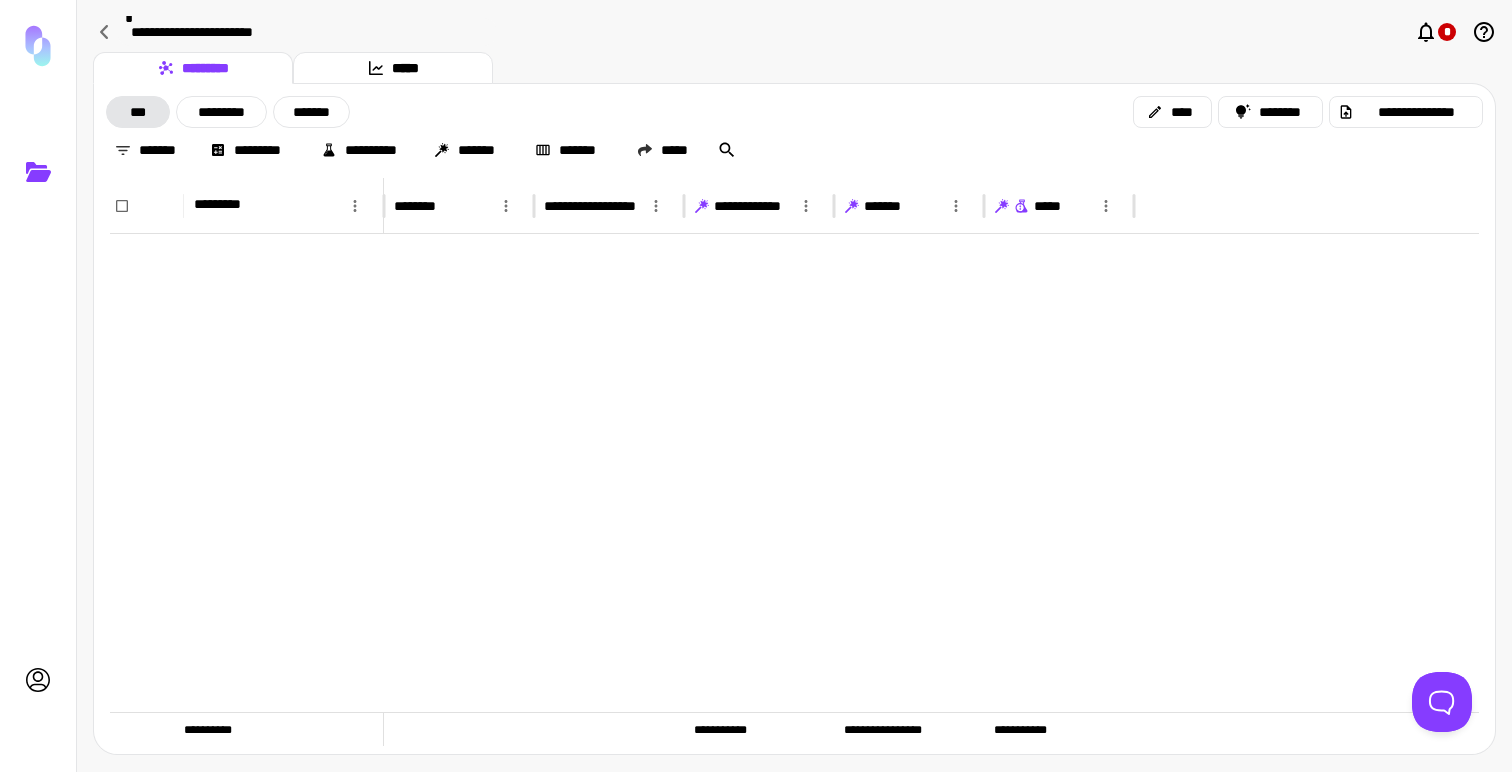 scroll, scrollTop: 0, scrollLeft: 0, axis: both 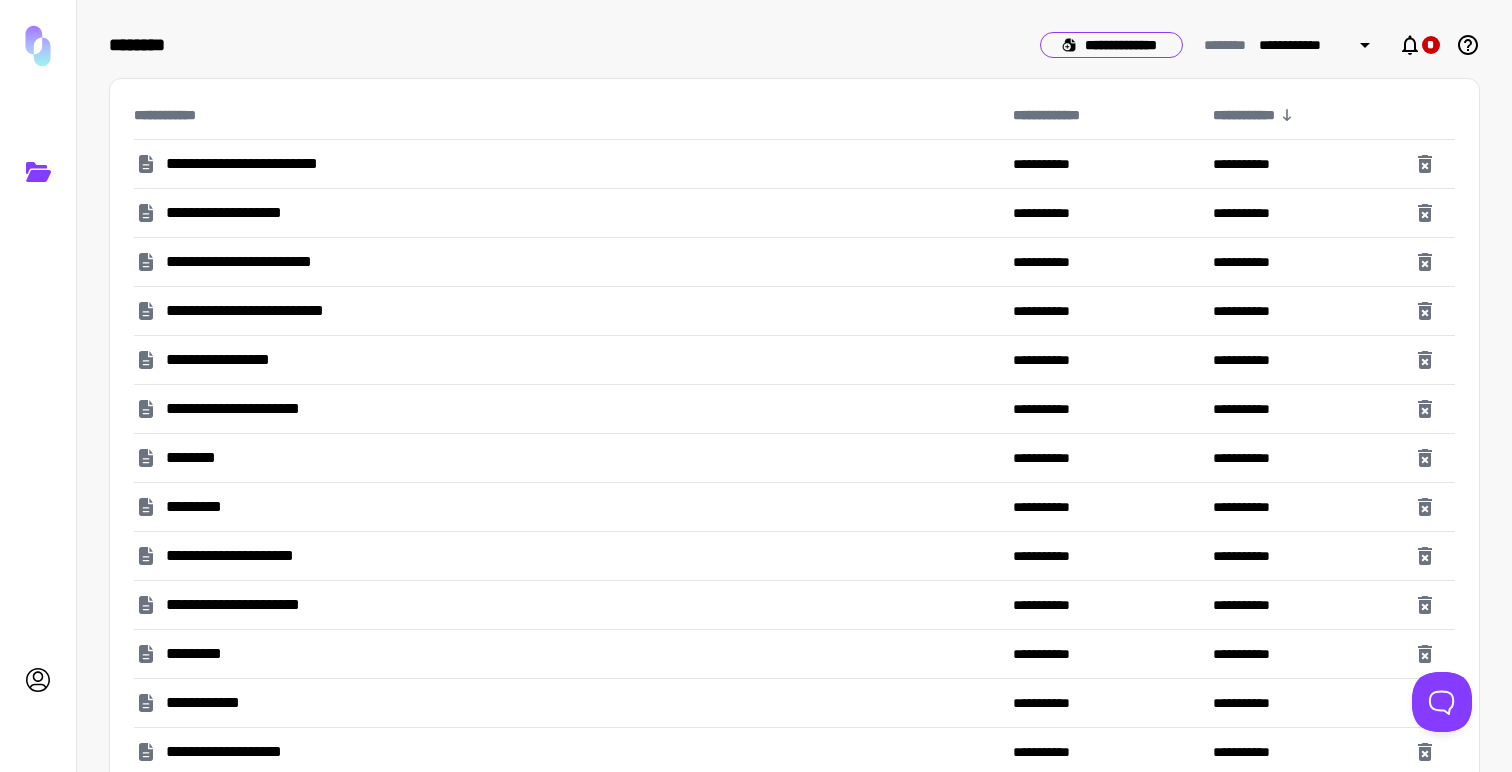 click on "**********" at bounding box center [1111, 45] 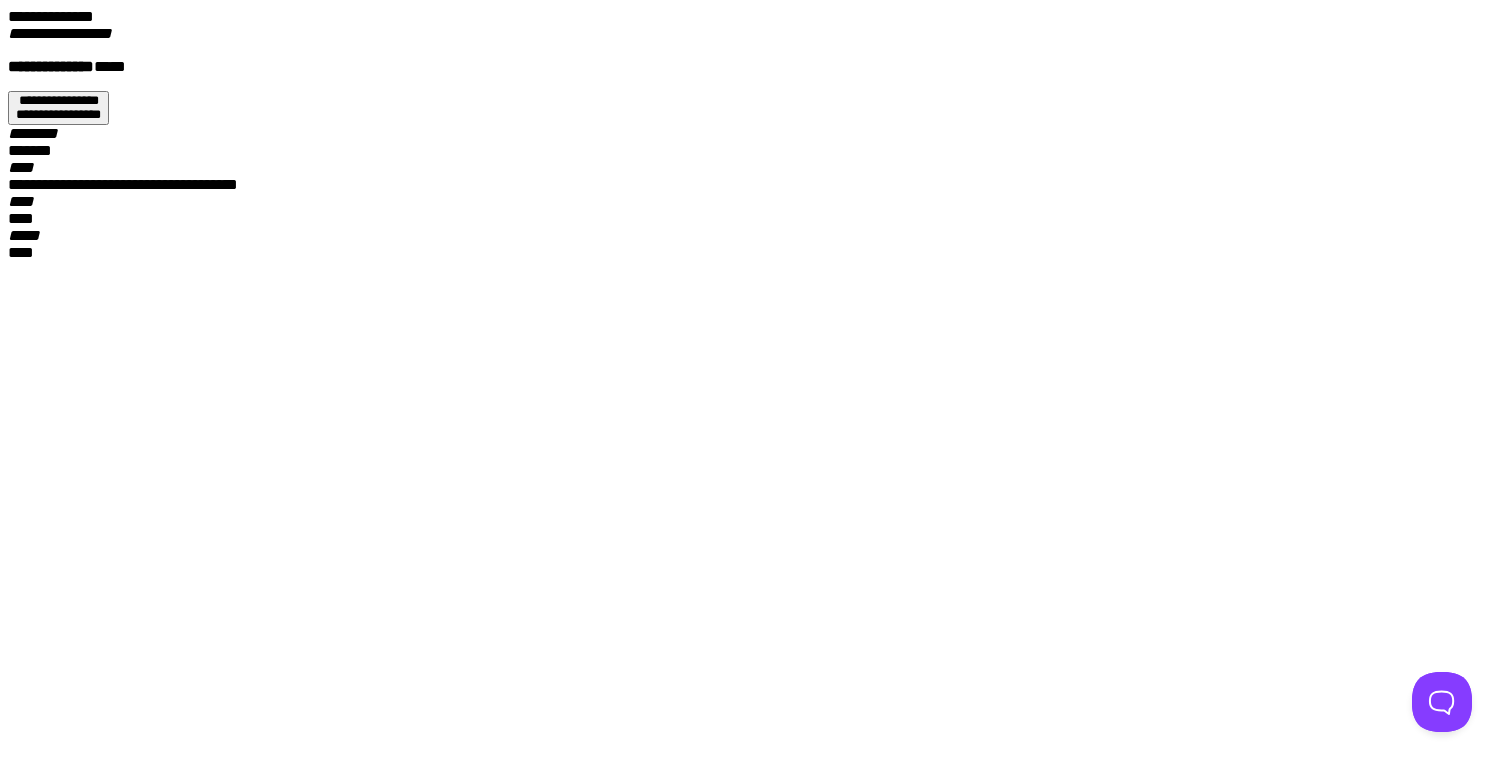 scroll, scrollTop: 0, scrollLeft: 0, axis: both 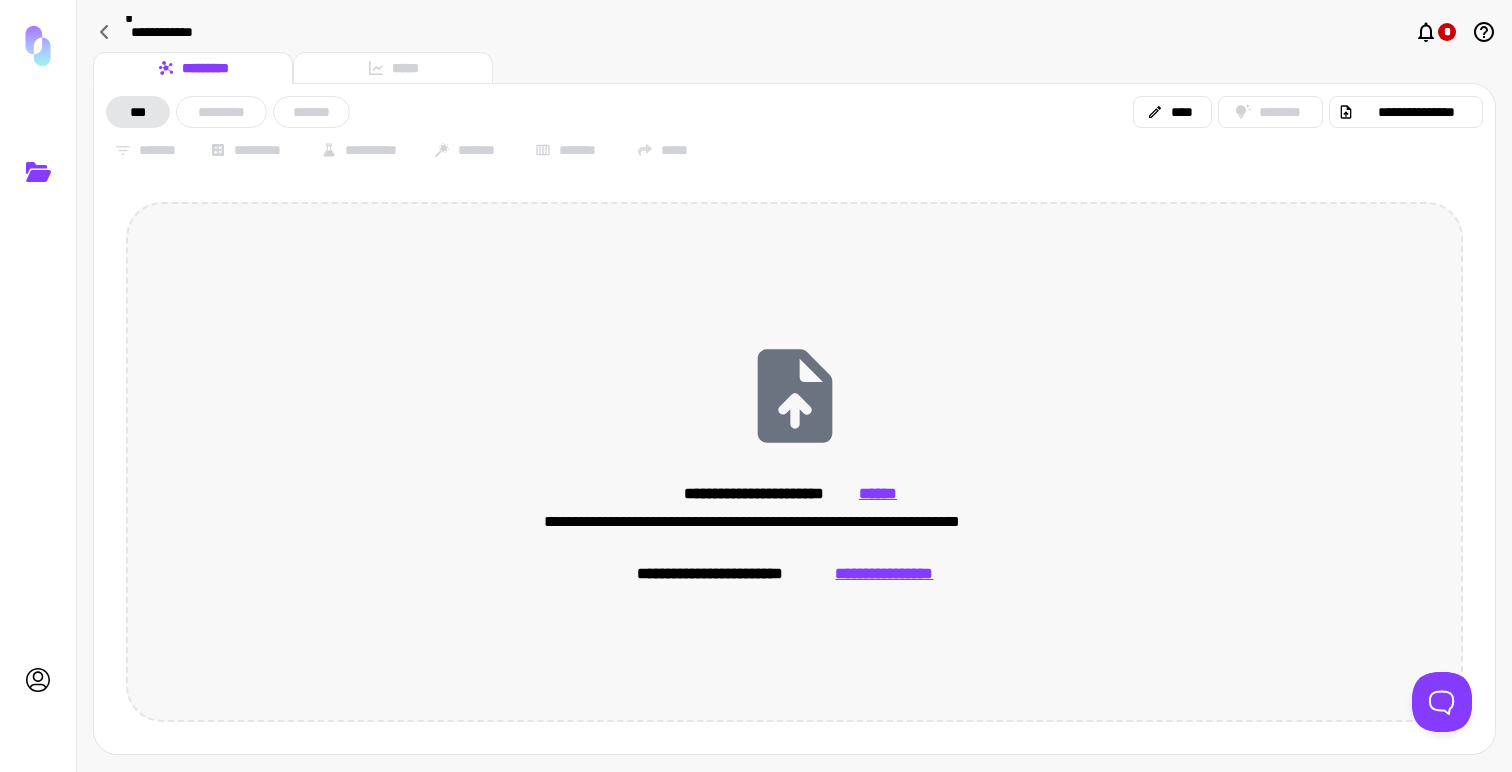 click on "******" at bounding box center (878, 494) 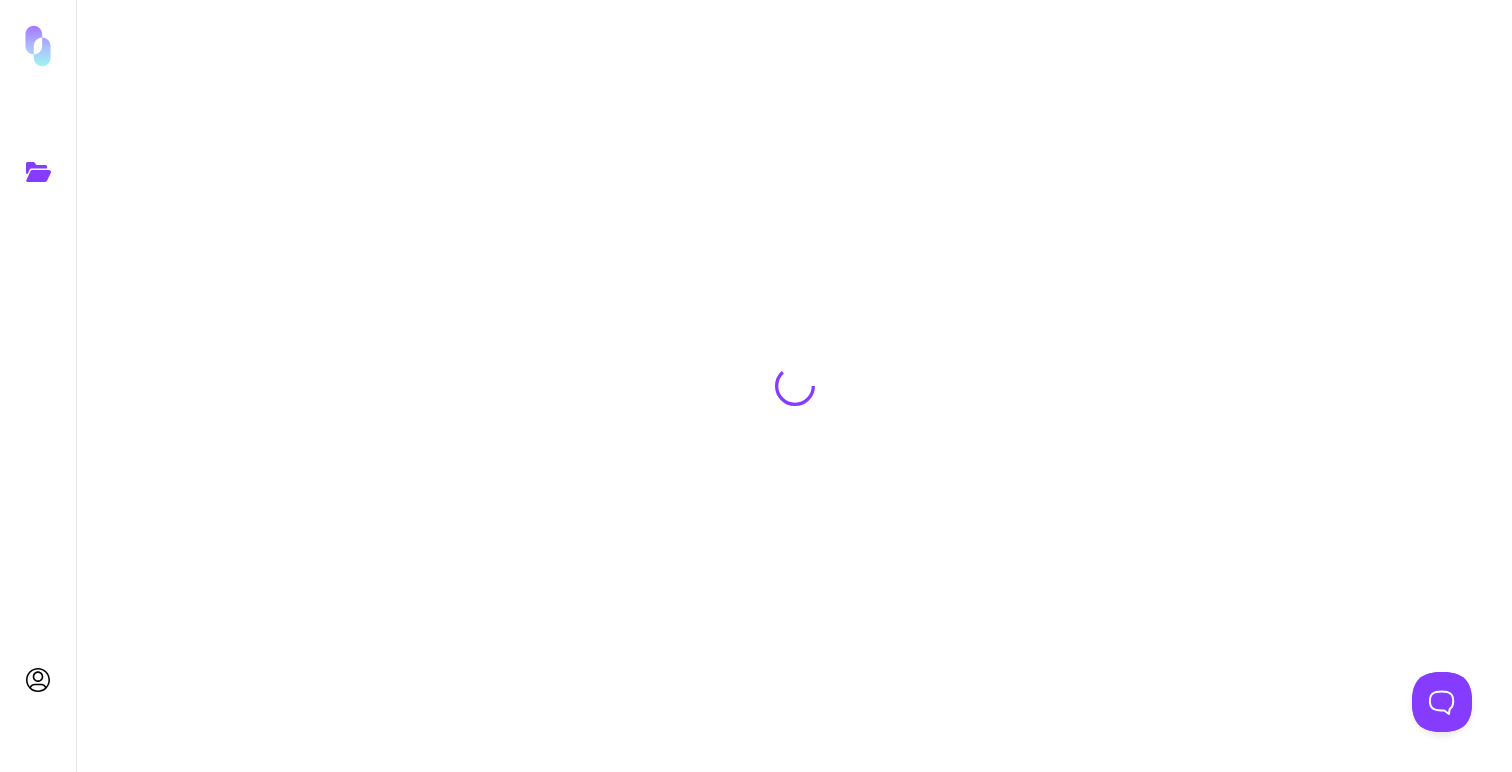 scroll, scrollTop: 0, scrollLeft: 0, axis: both 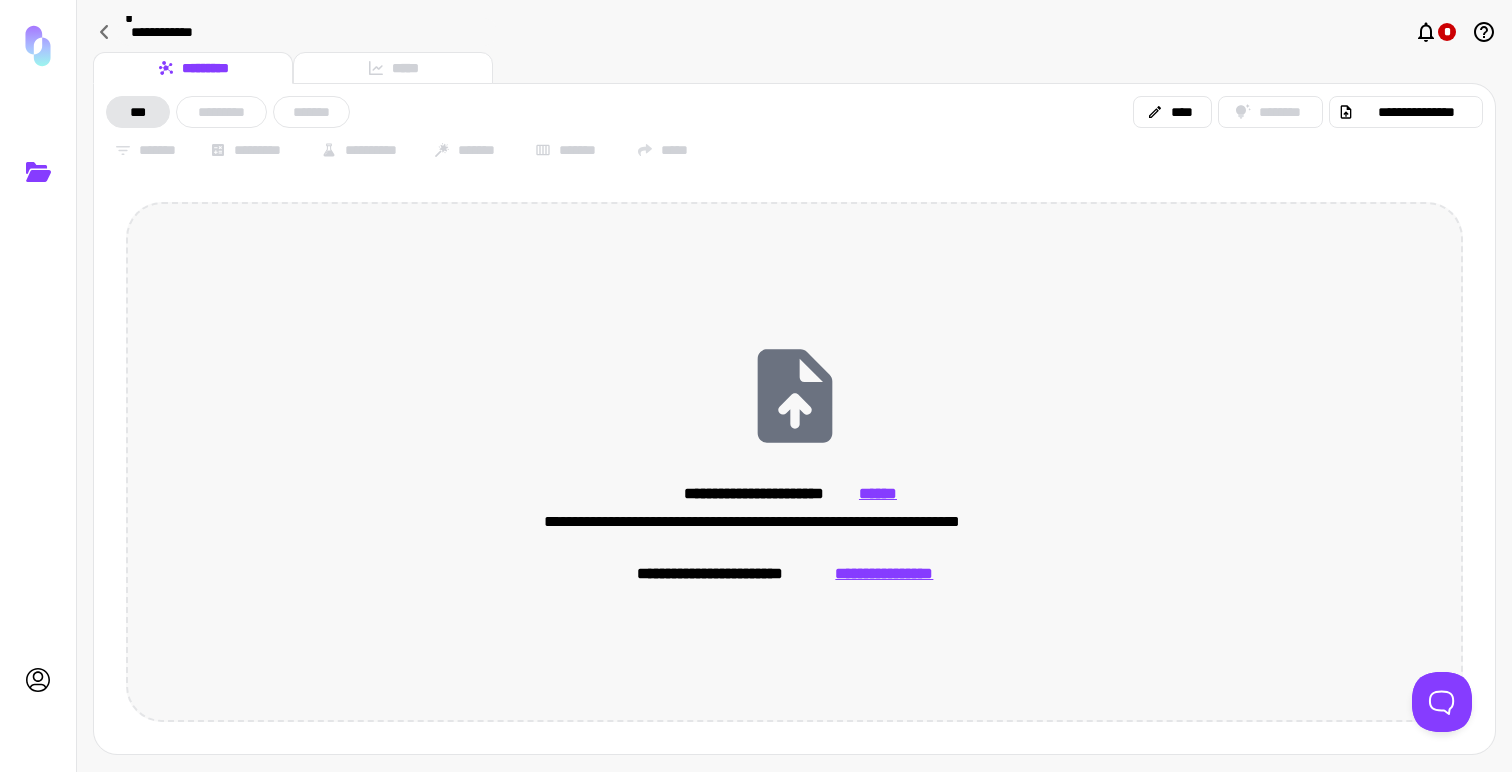 click on "**********" at bounding box center [794, 462] 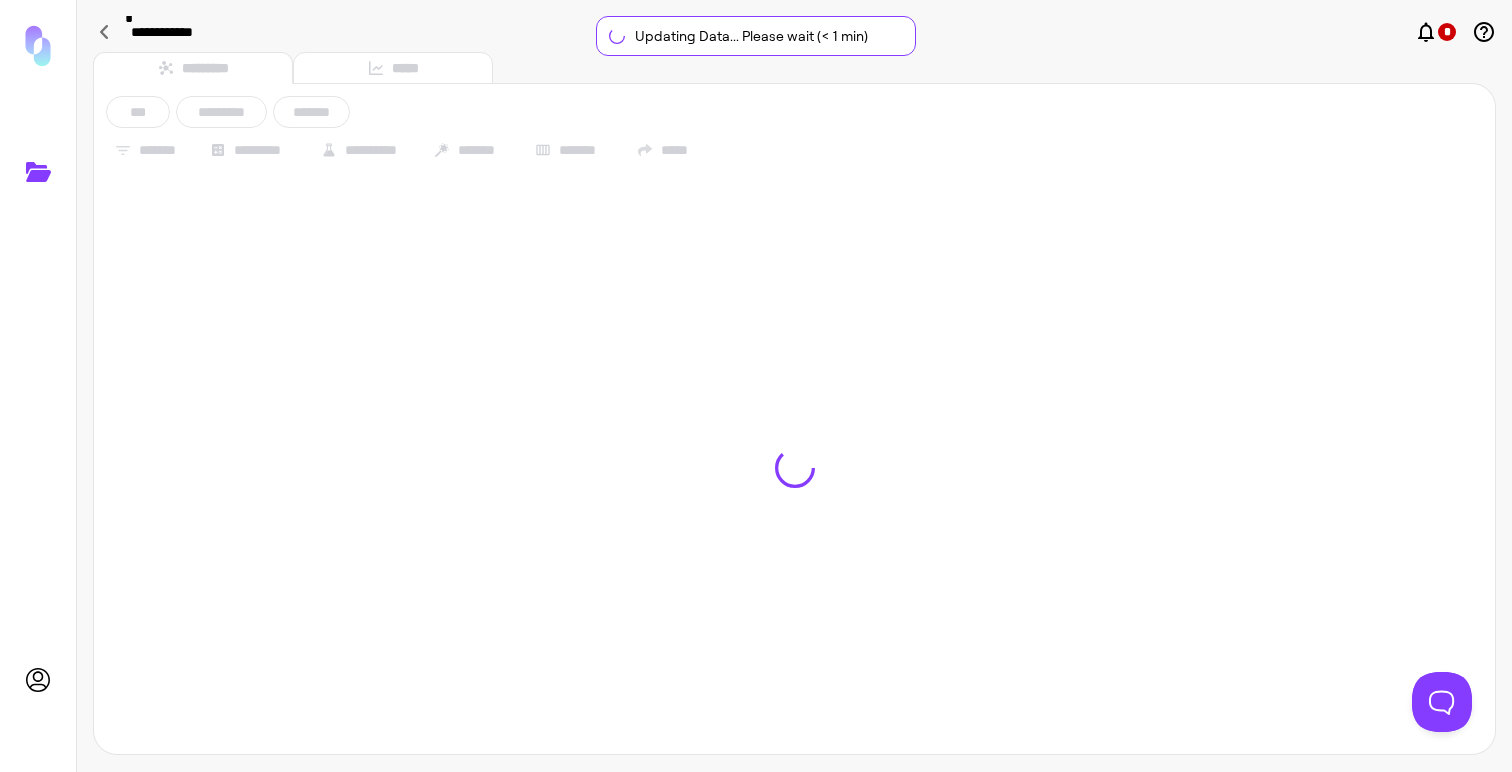 type on "**********" 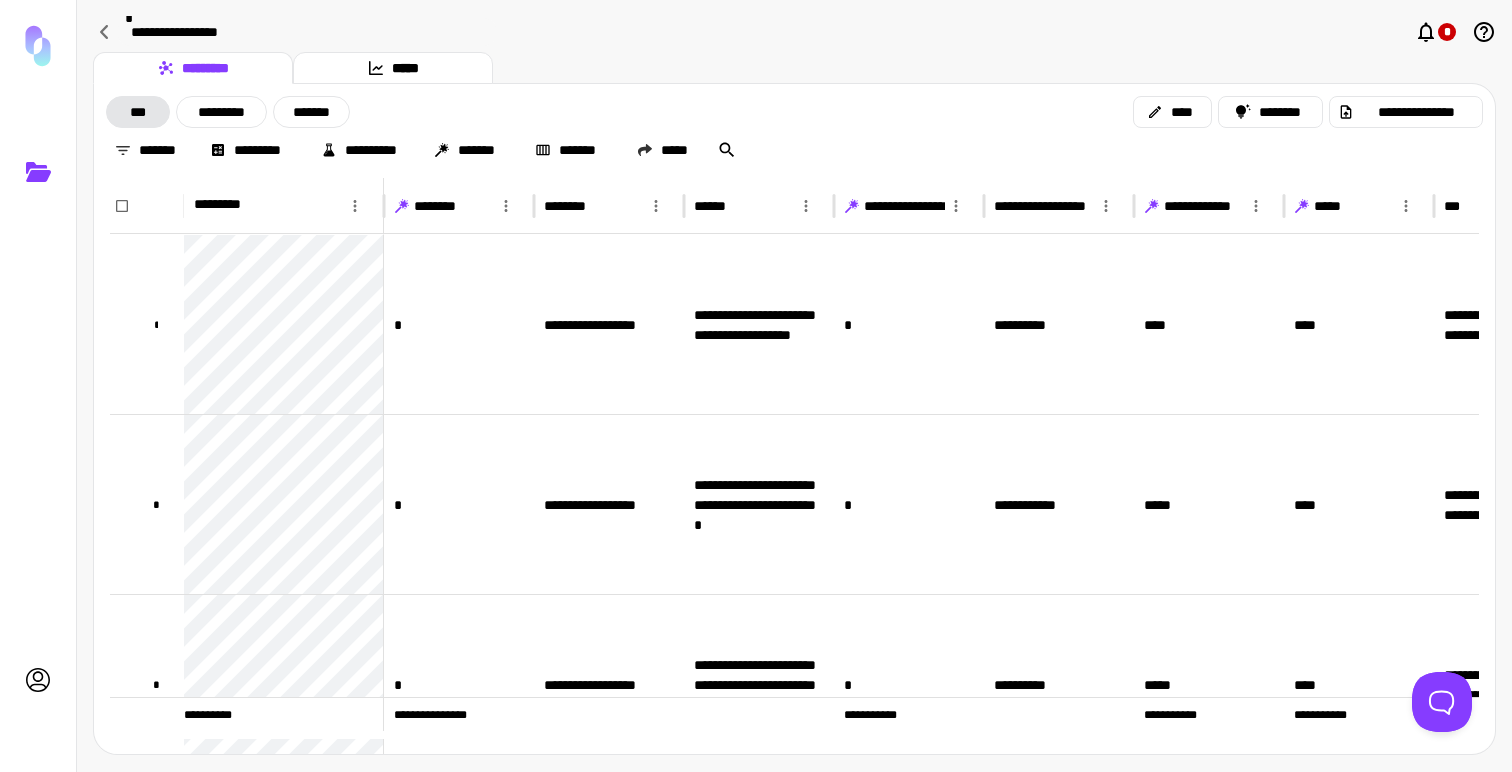 scroll, scrollTop: 0, scrollLeft: 310, axis: horizontal 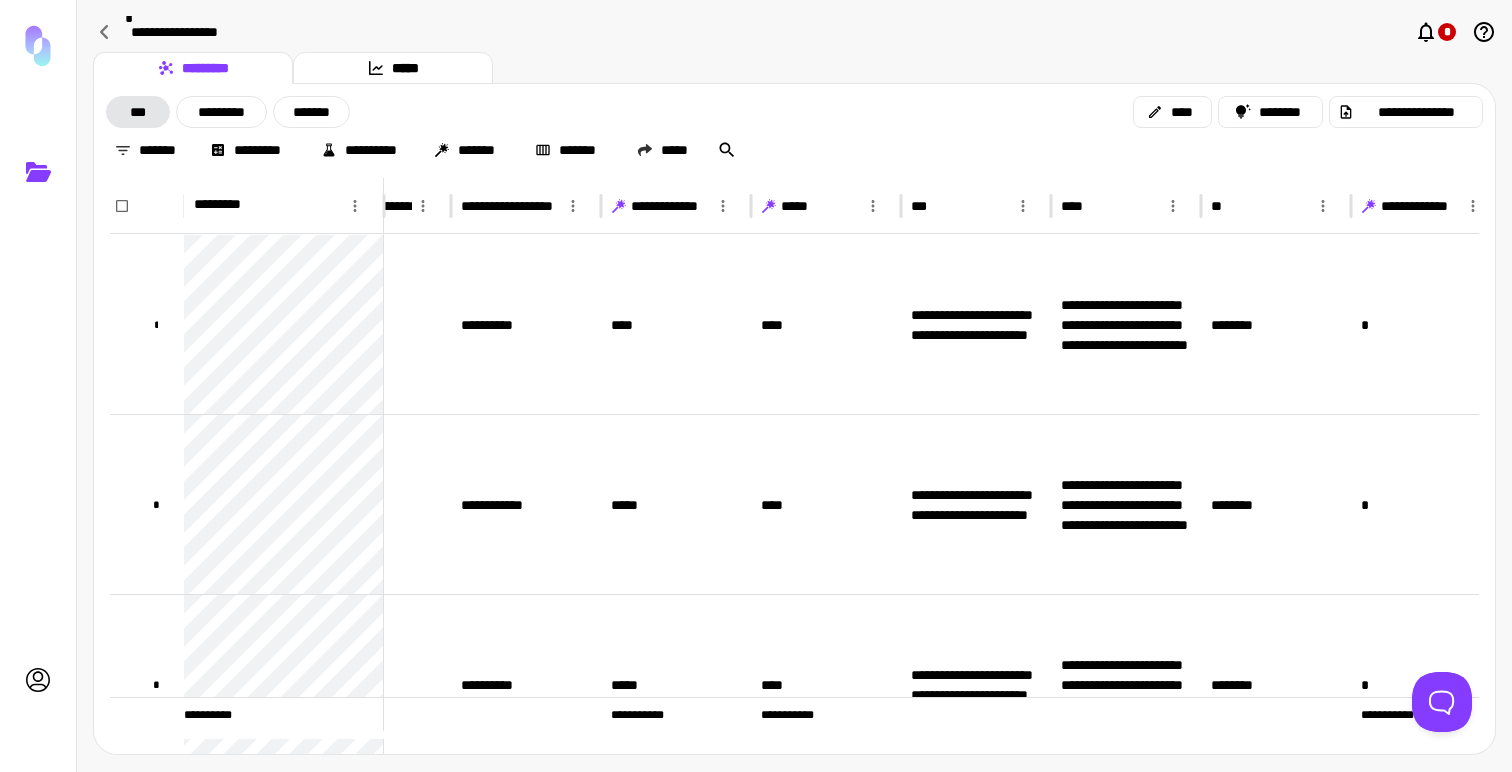 click 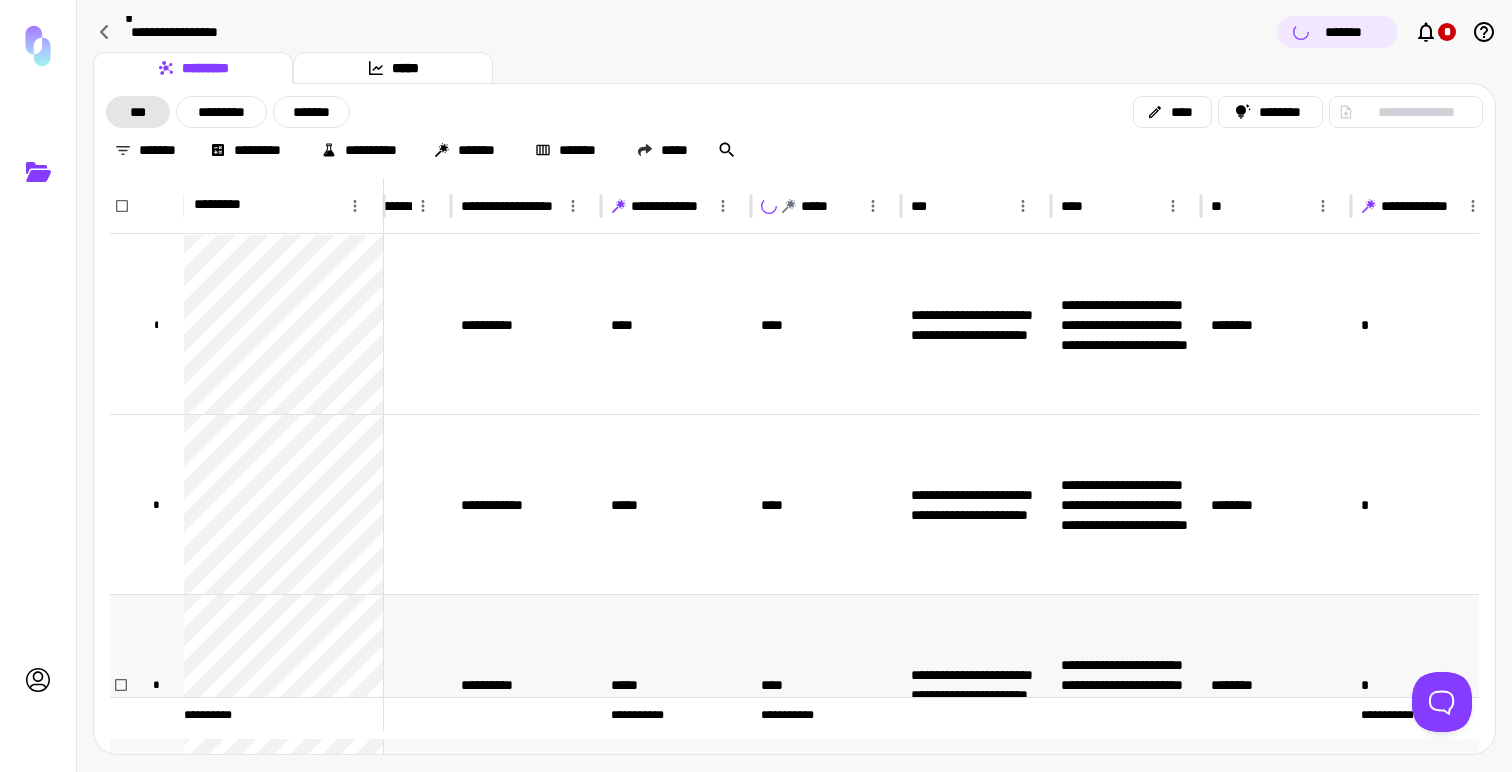 scroll, scrollTop: 364, scrollLeft: 533, axis: both 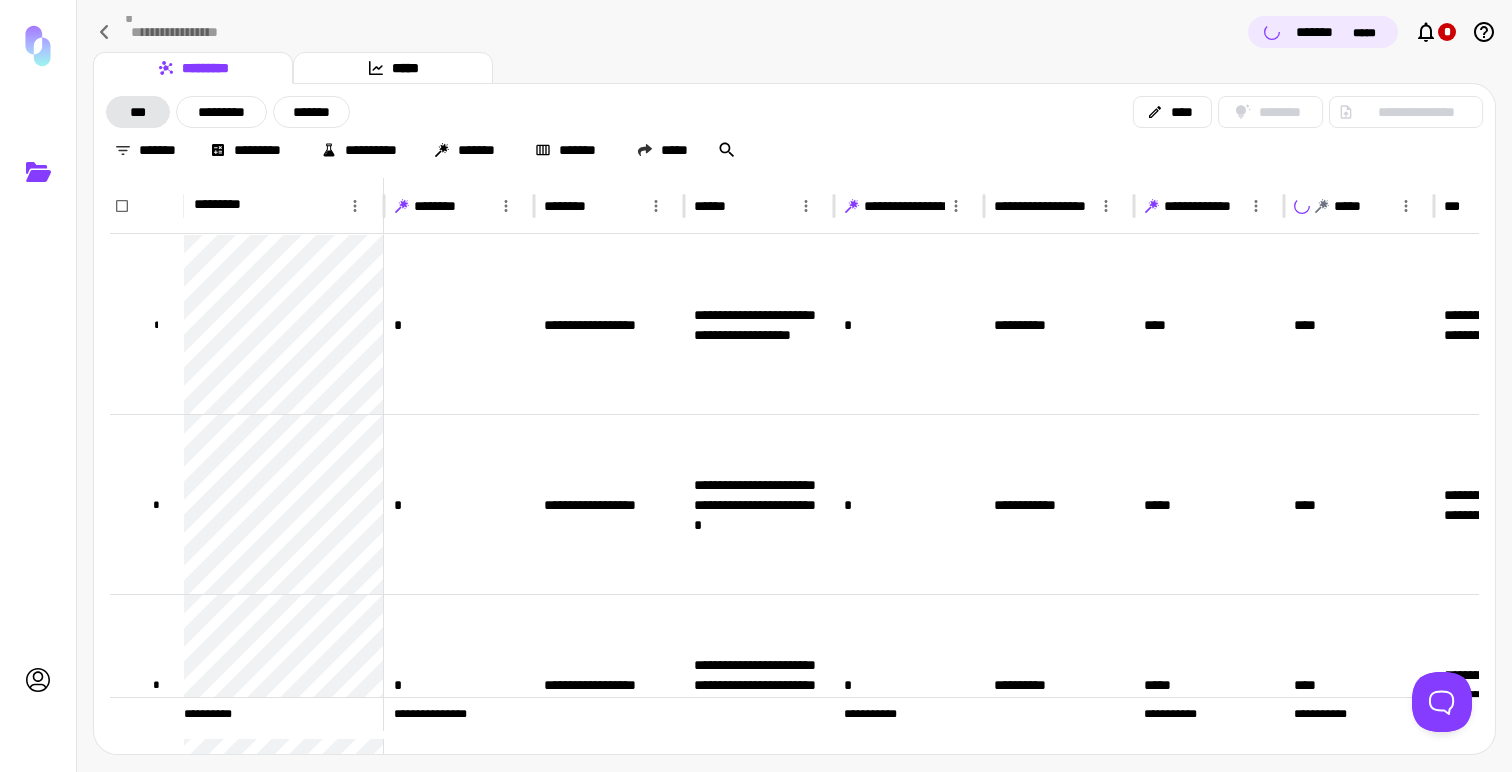 click on "[FIRST] [LAST]" at bounding box center [794, 32] 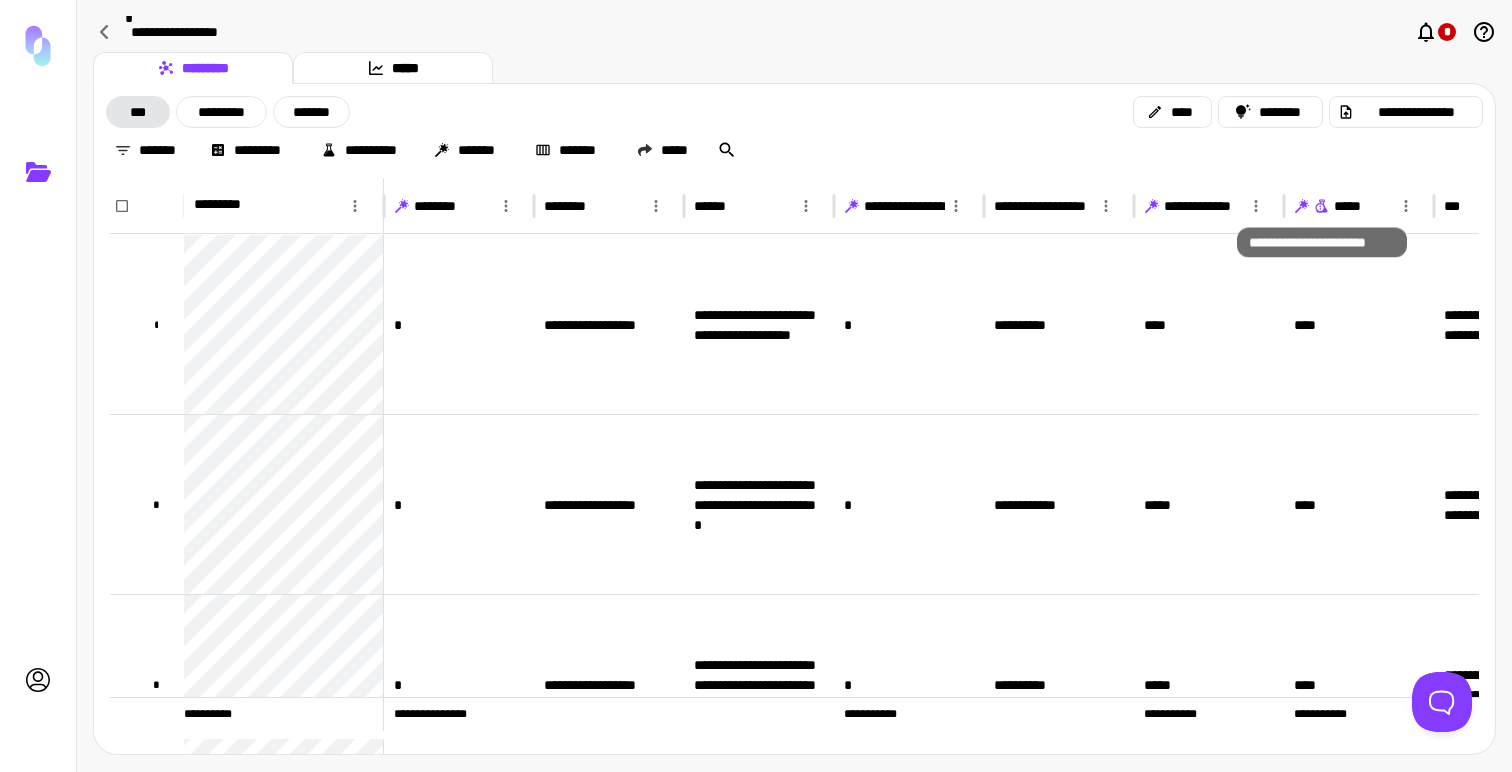 click 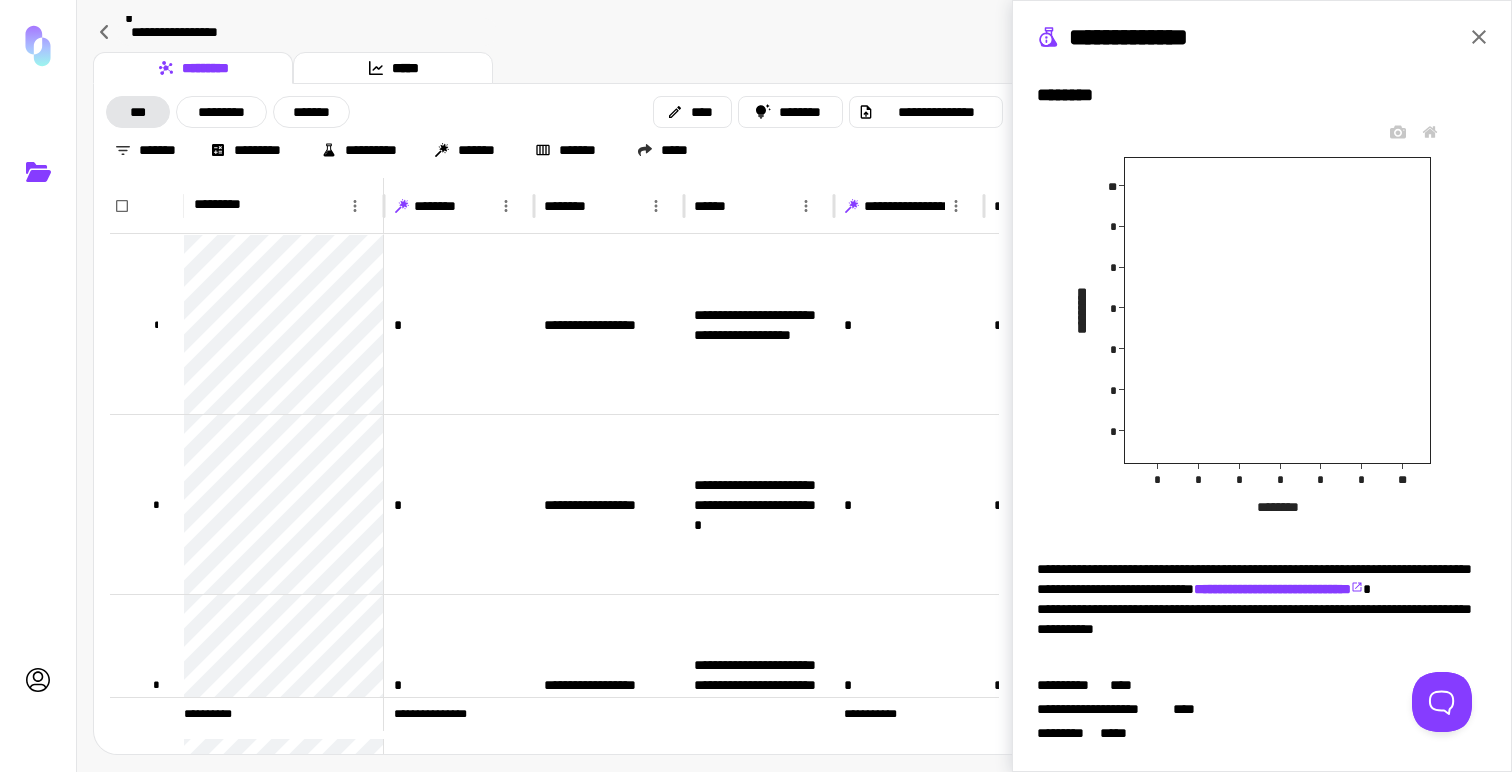 scroll, scrollTop: 0, scrollLeft: 0, axis: both 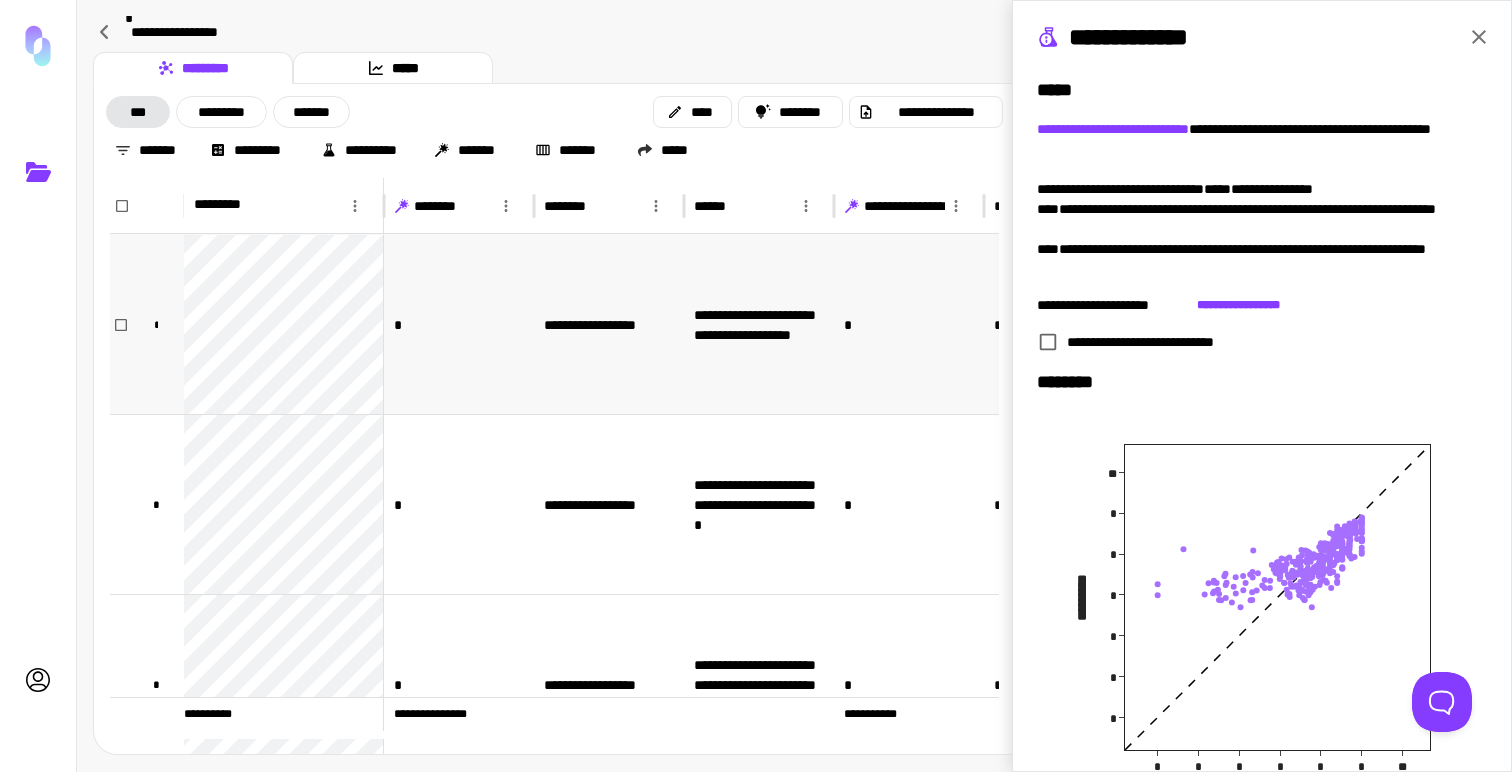 click on "*" at bounding box center [909, 324] 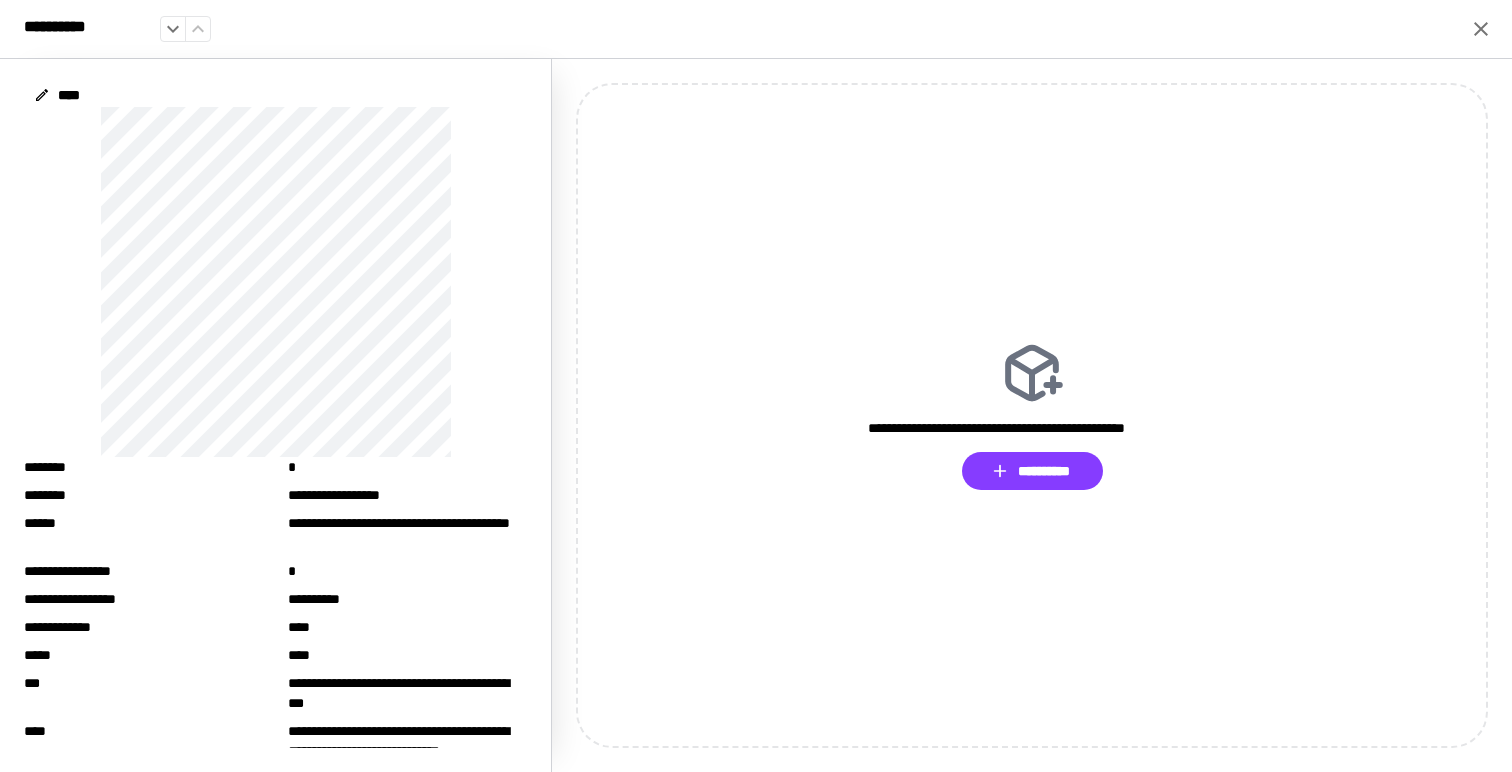 click 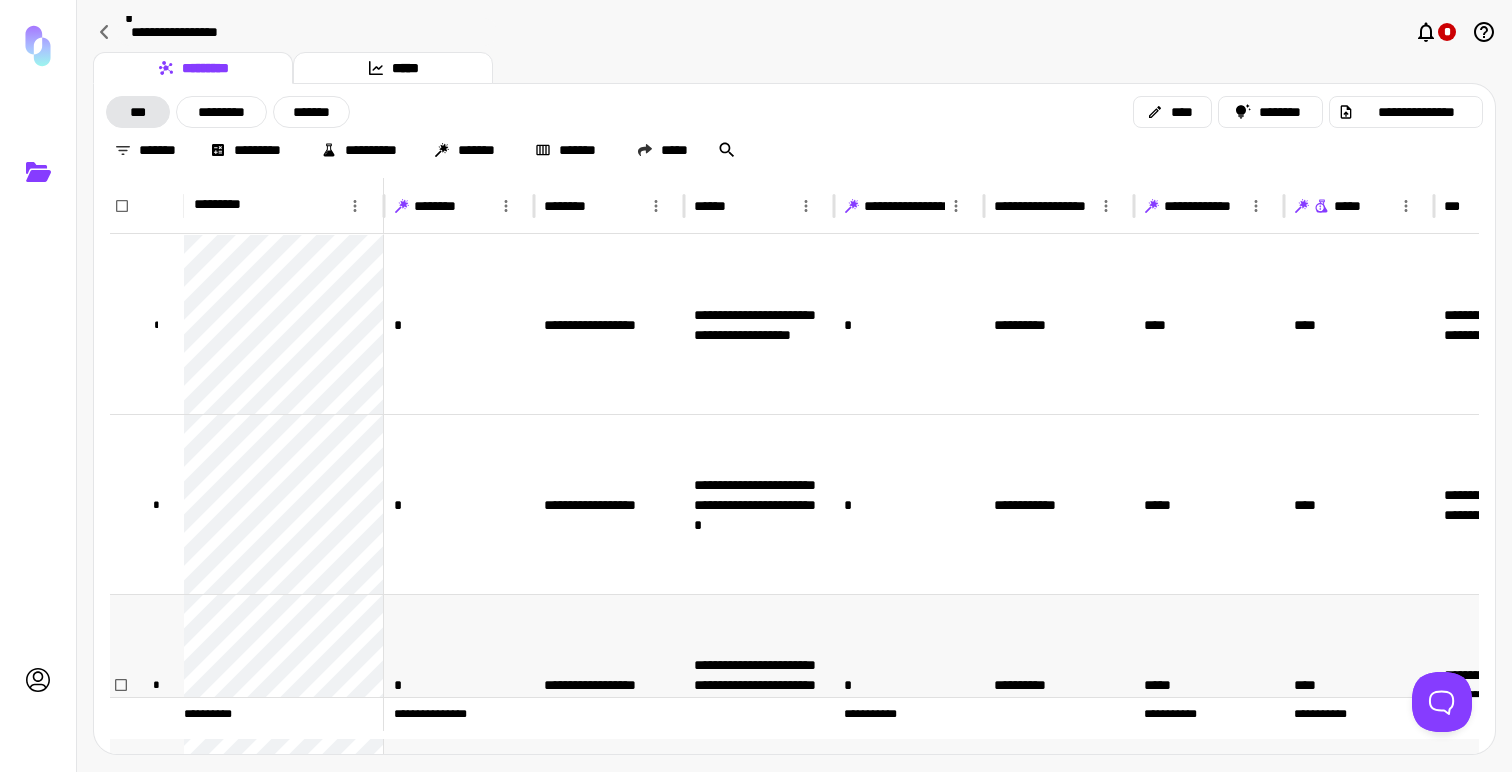 scroll, scrollTop: 656, scrollLeft: 0, axis: vertical 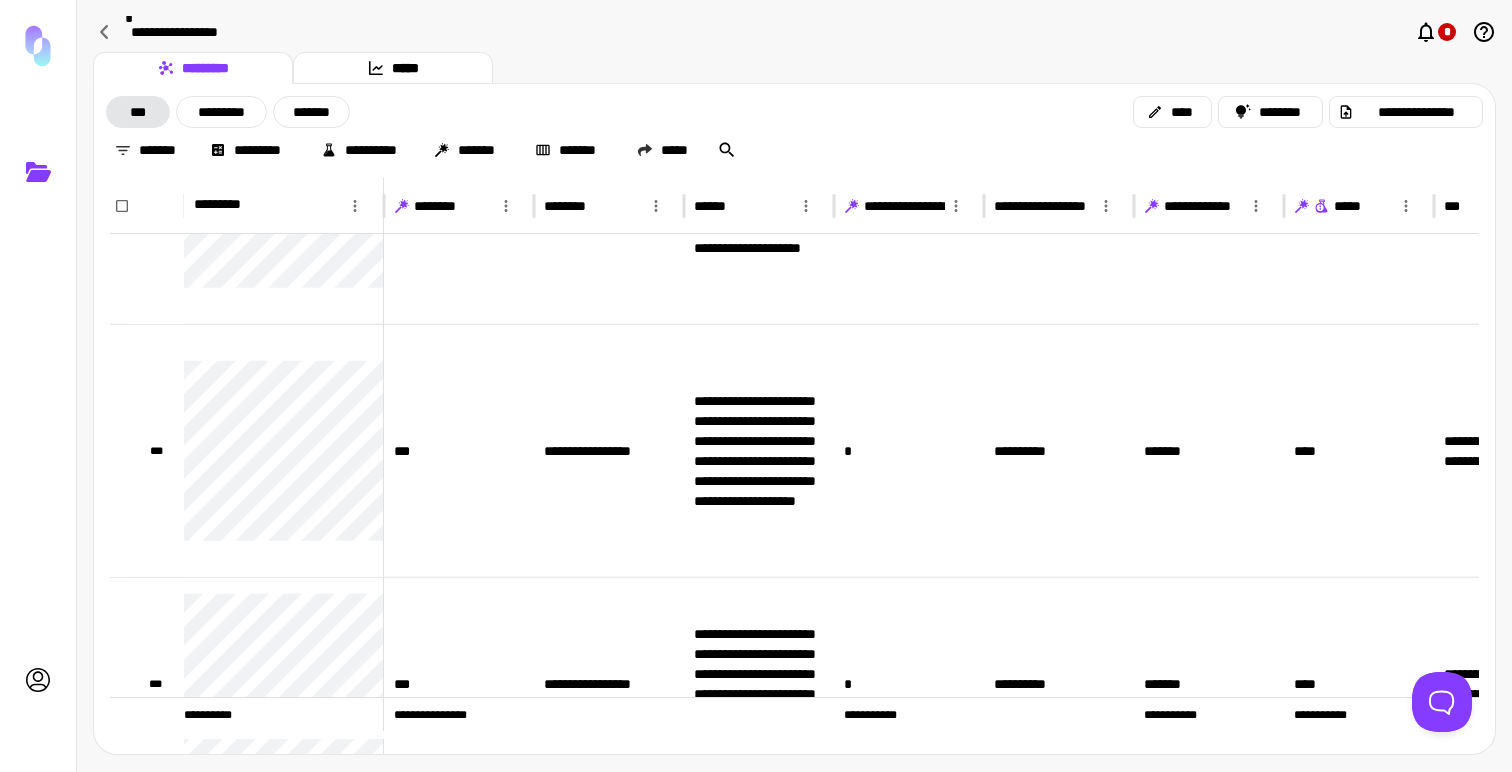 click on "*****" at bounding box center (1344, 206) 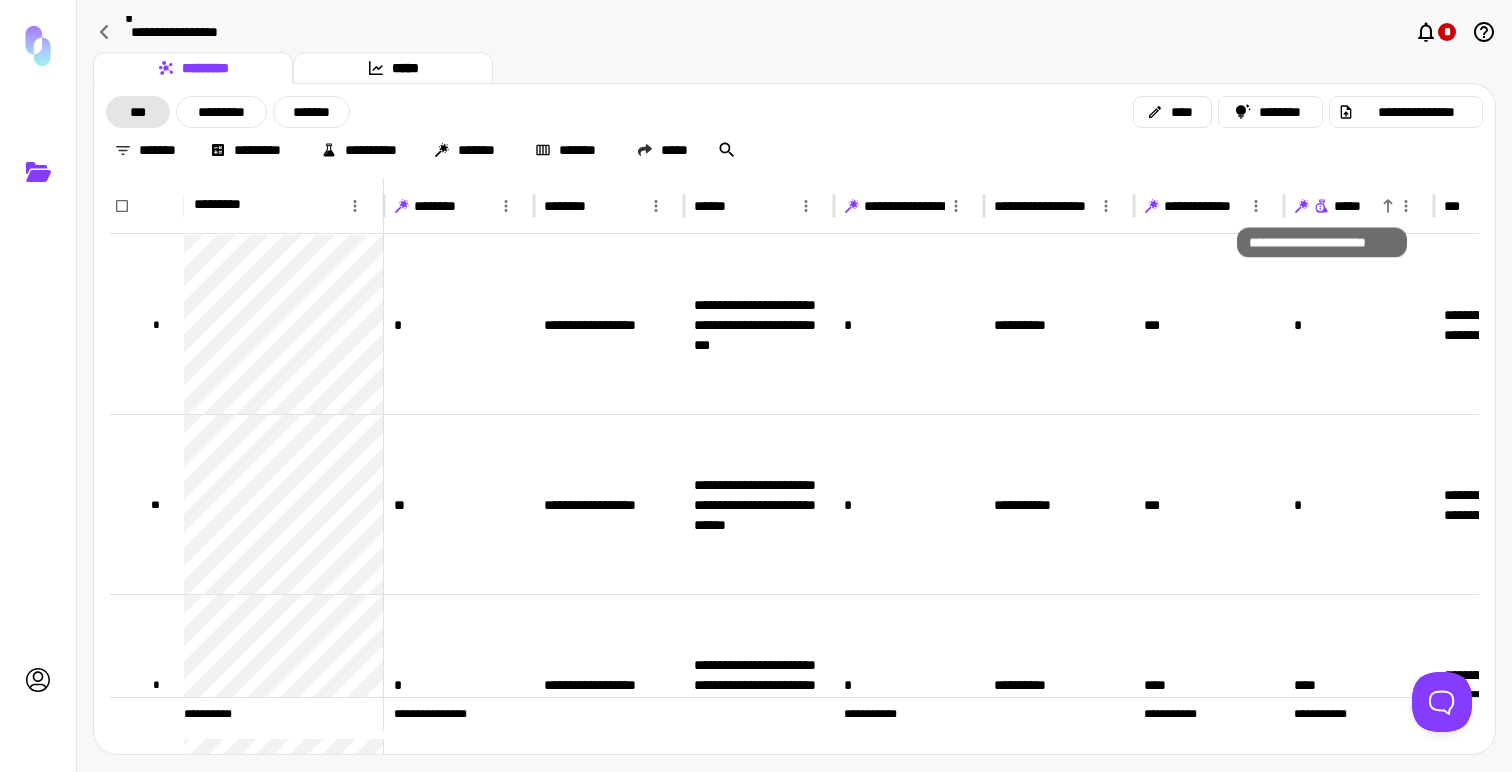 click 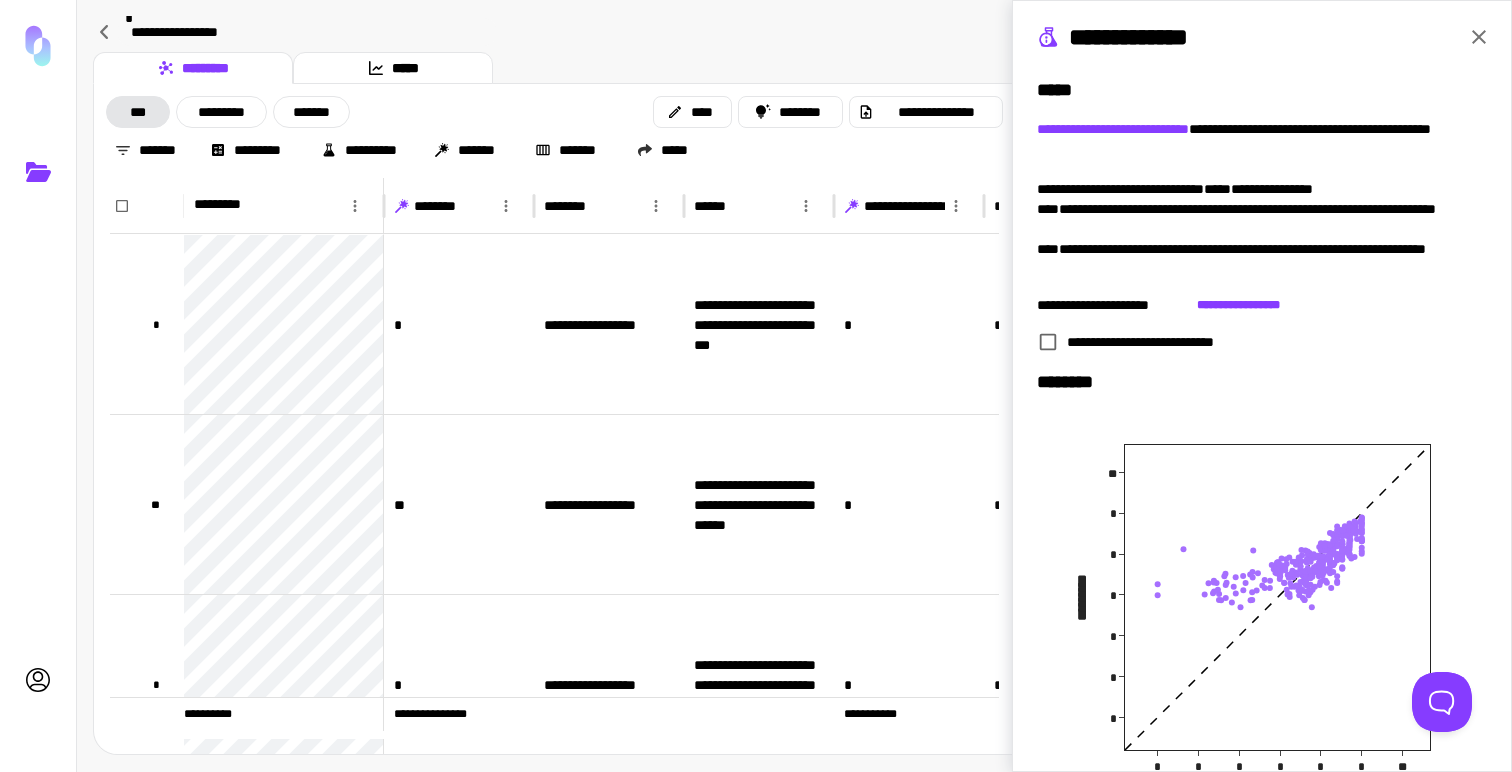 click on "**********" at bounding box center [554, 150] 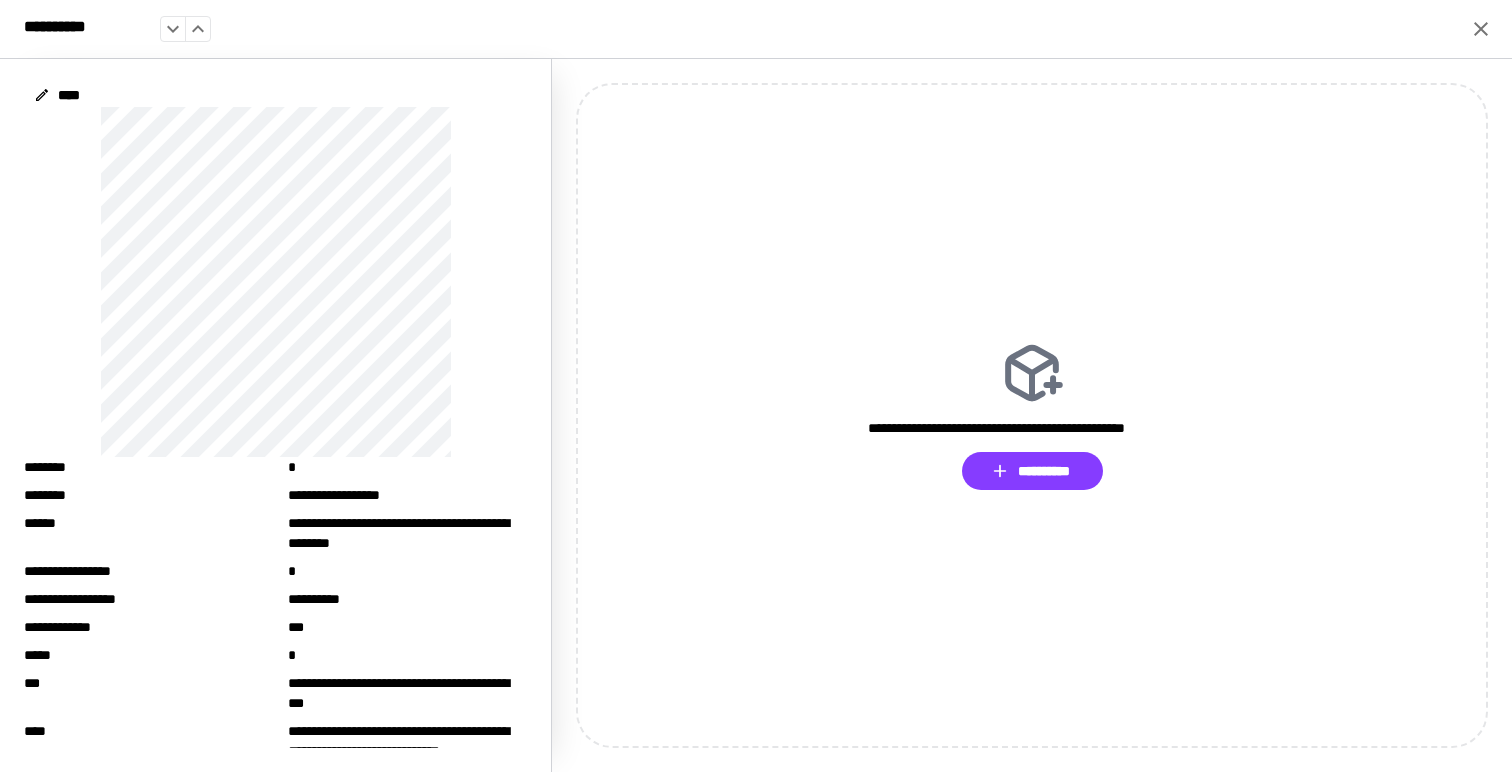 click 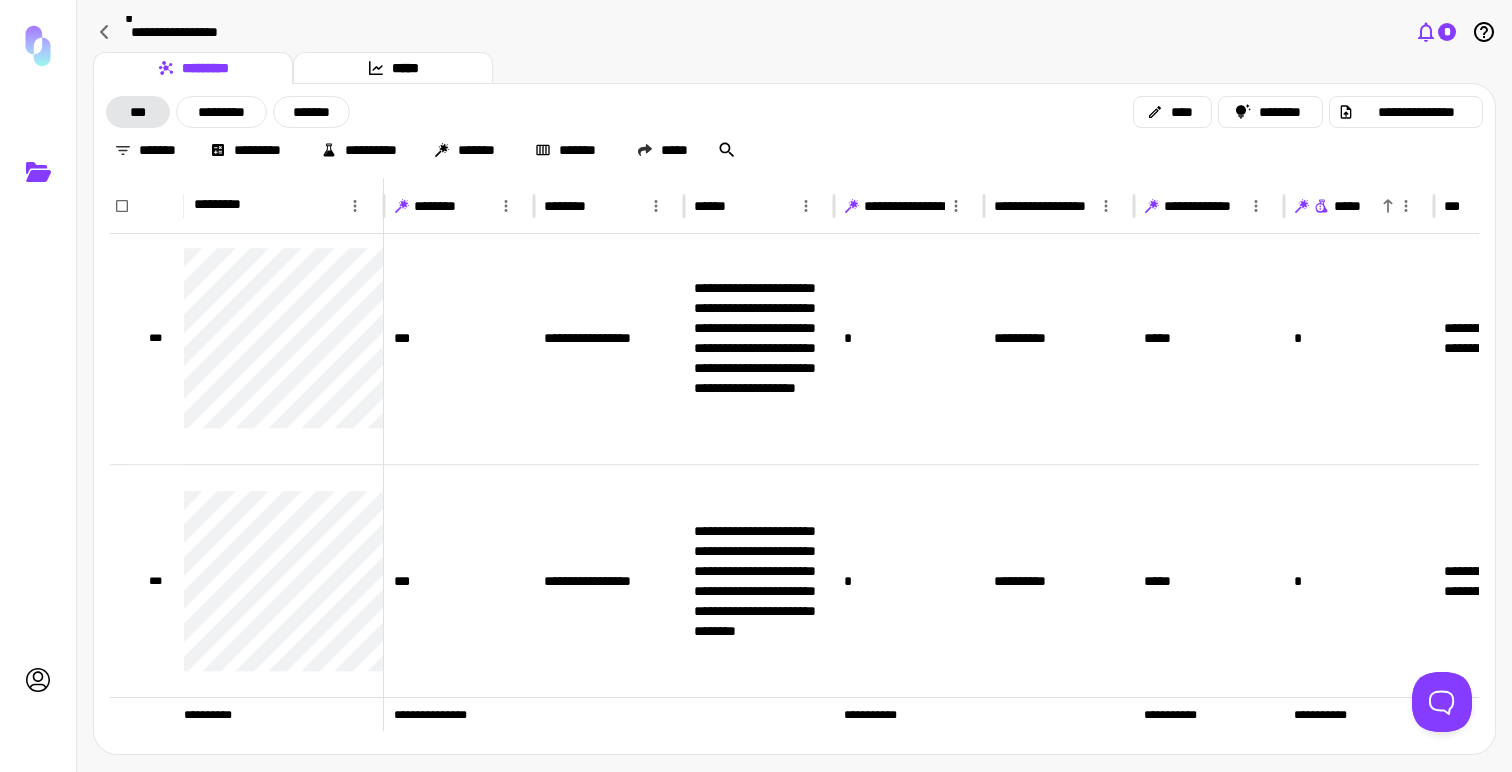 click on "*" at bounding box center [1447, 32] 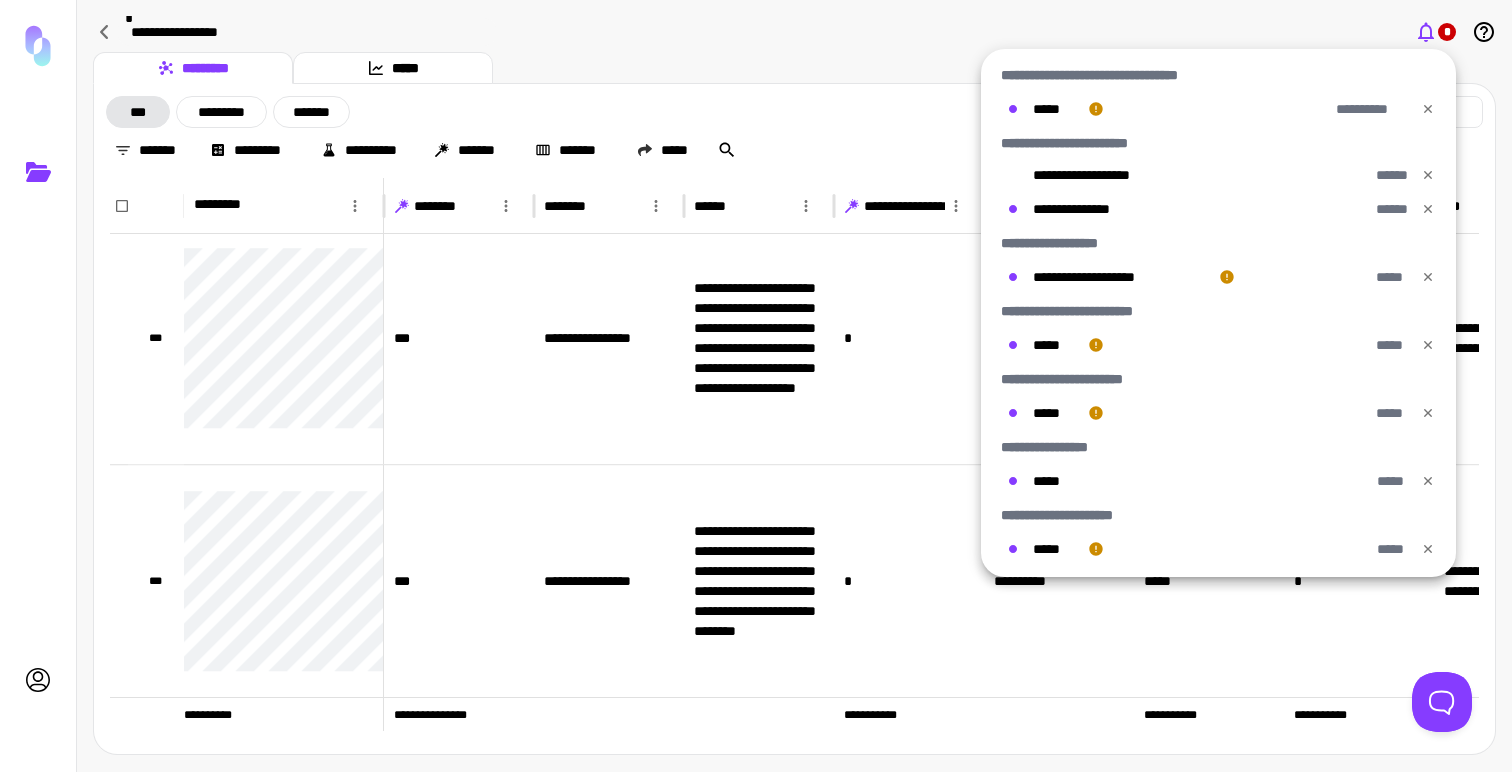 click at bounding box center [756, 386] 